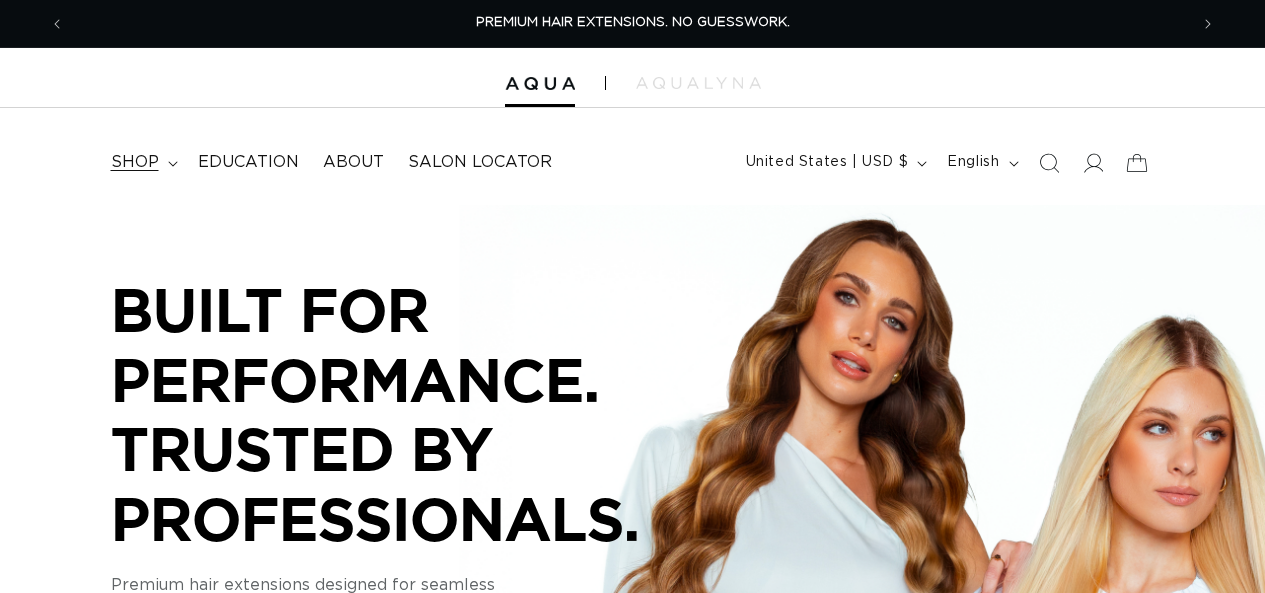 scroll, scrollTop: 0, scrollLeft: 0, axis: both 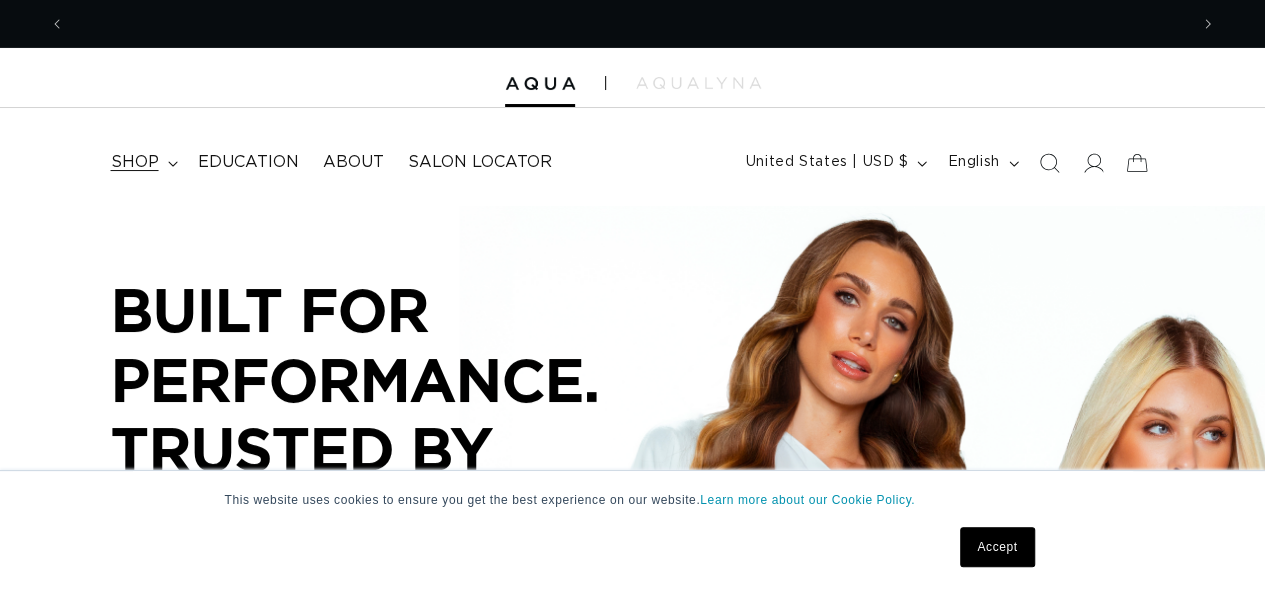click on "shop" at bounding box center (135, 162) 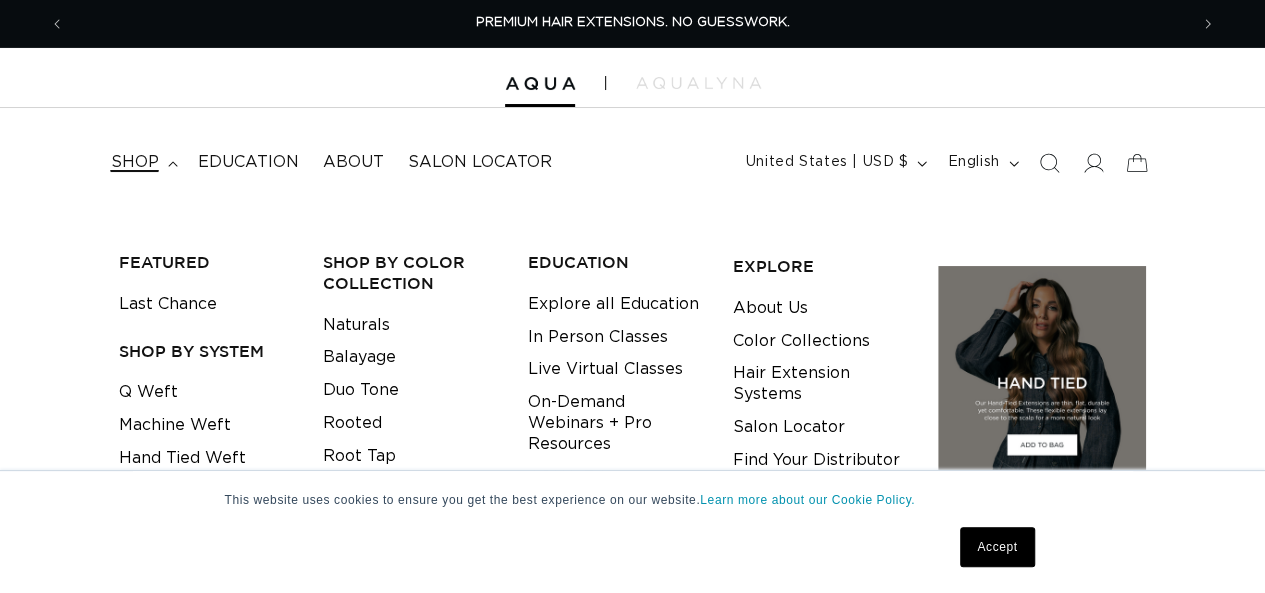 scroll, scrollTop: 0, scrollLeft: 1122, axis: horizontal 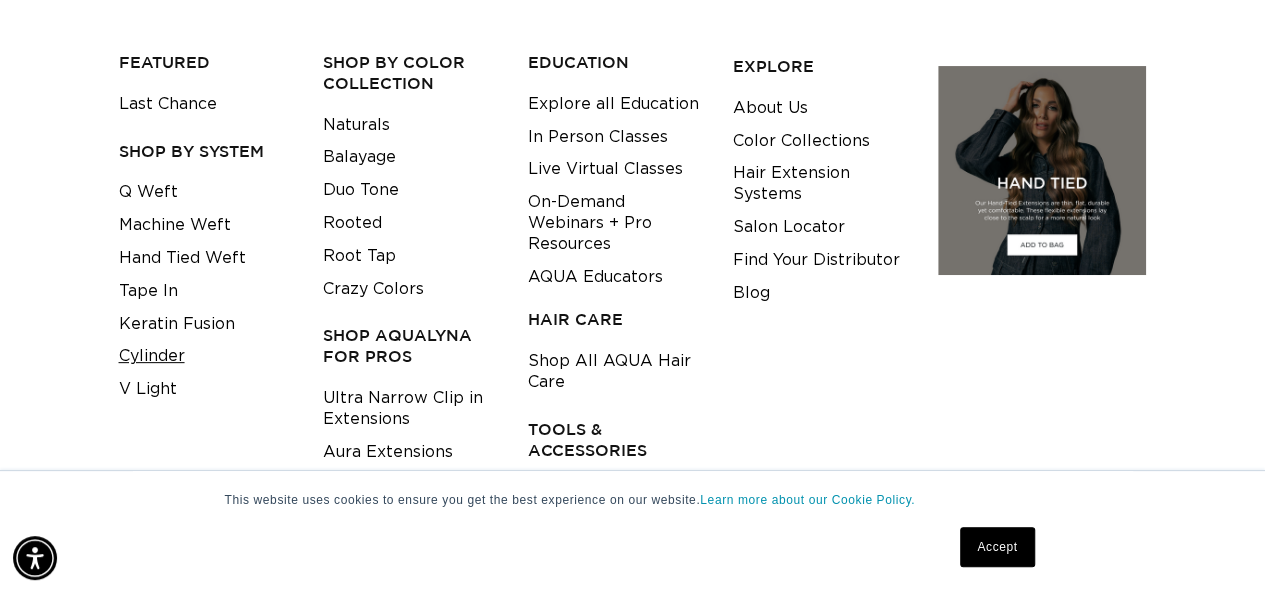 click on "Cylinder" at bounding box center [152, 356] 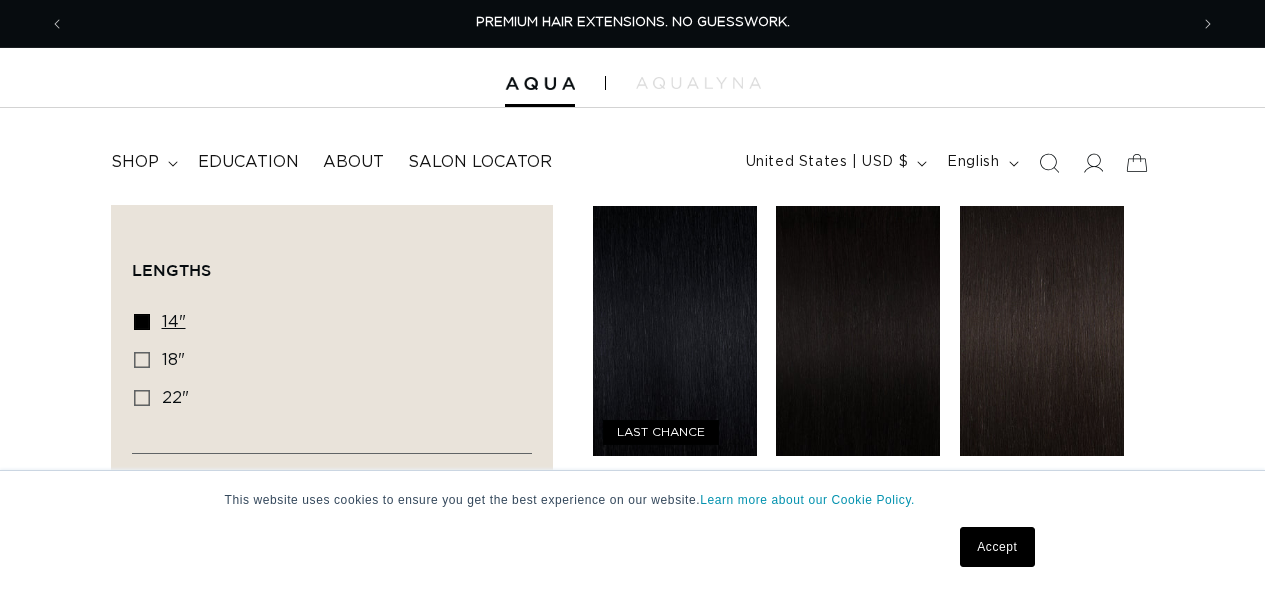 scroll, scrollTop: 0, scrollLeft: 0, axis: both 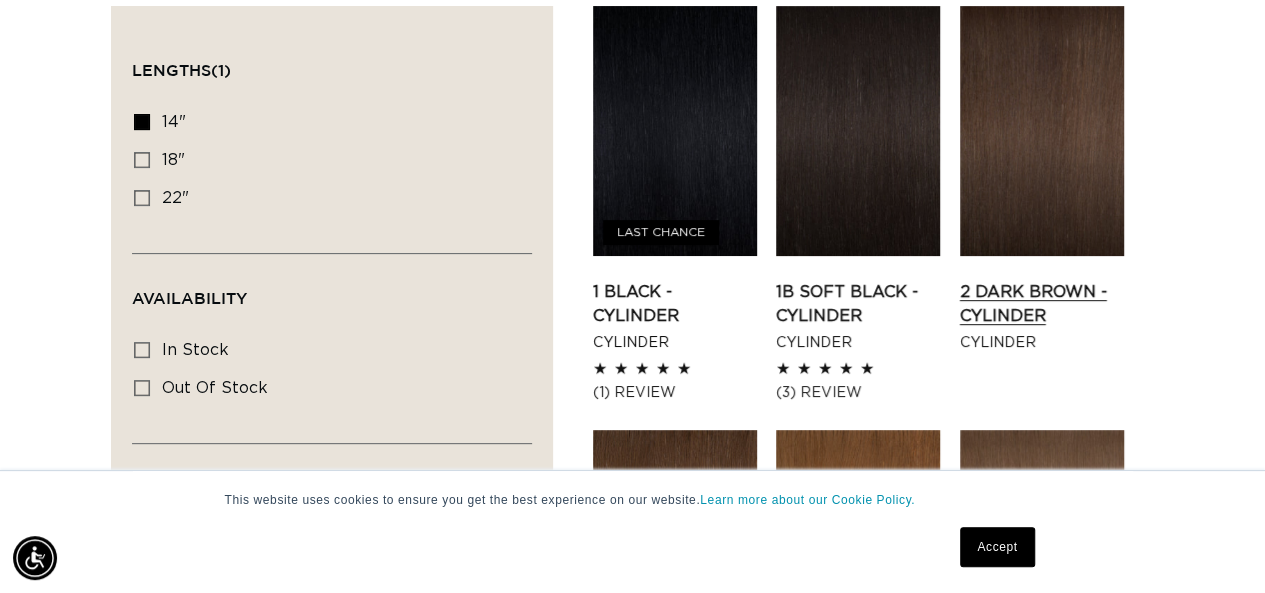 click on "2 Dark Brown - Cylinder" at bounding box center [1042, 304] 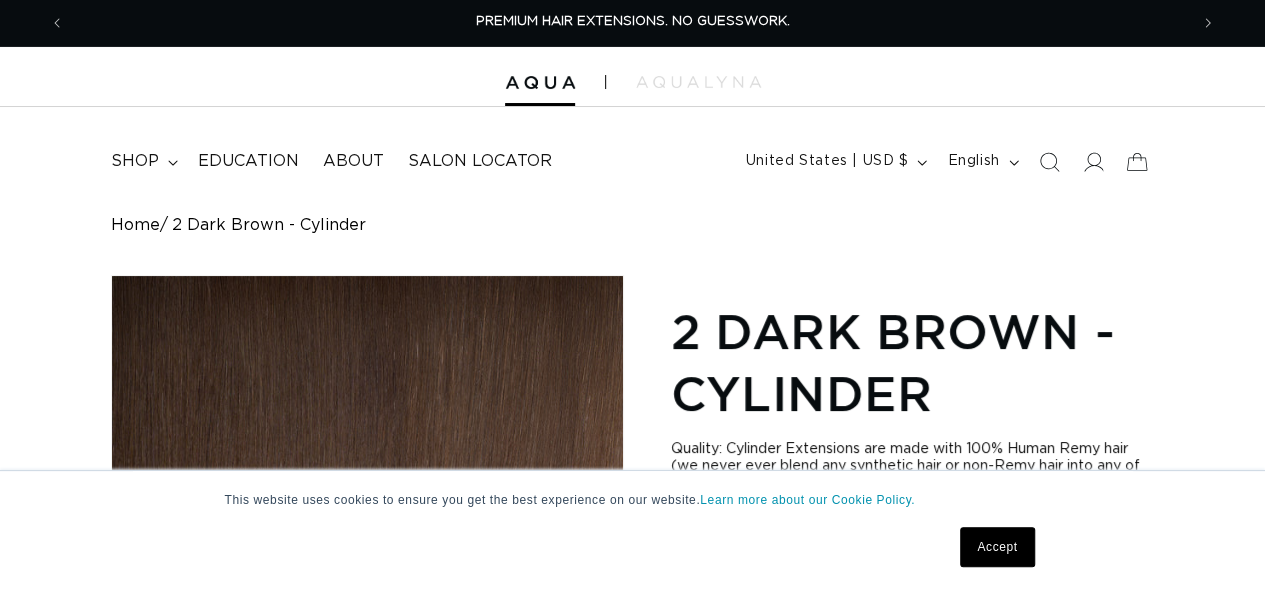 scroll, scrollTop: 110, scrollLeft: 0, axis: vertical 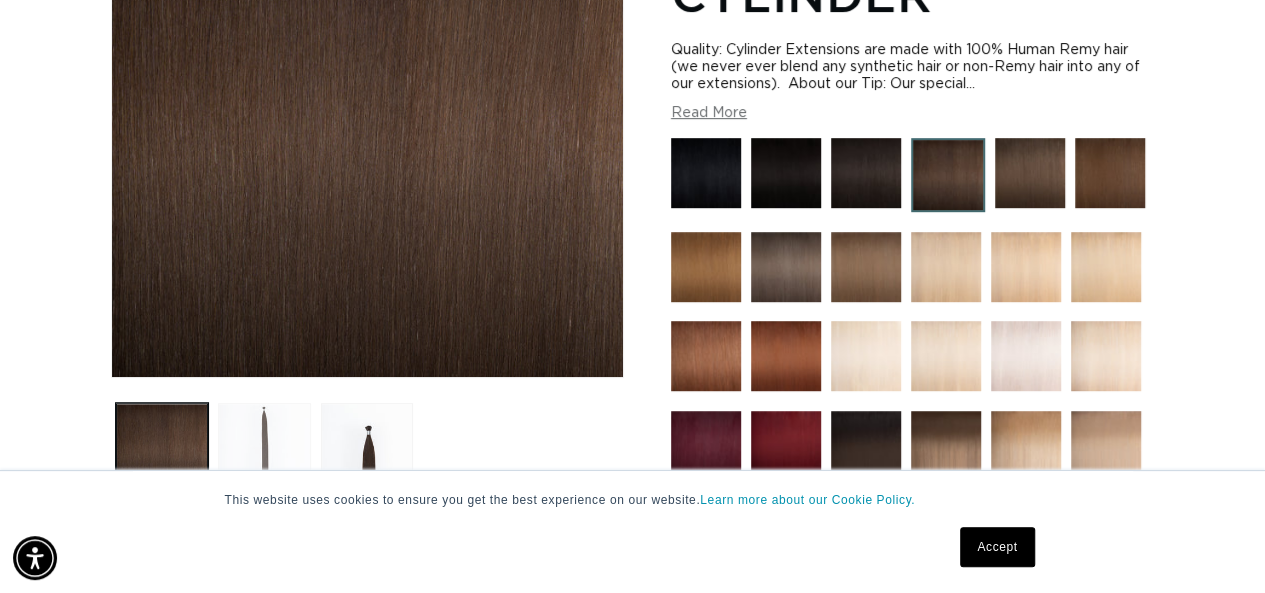 click at bounding box center [264, 449] 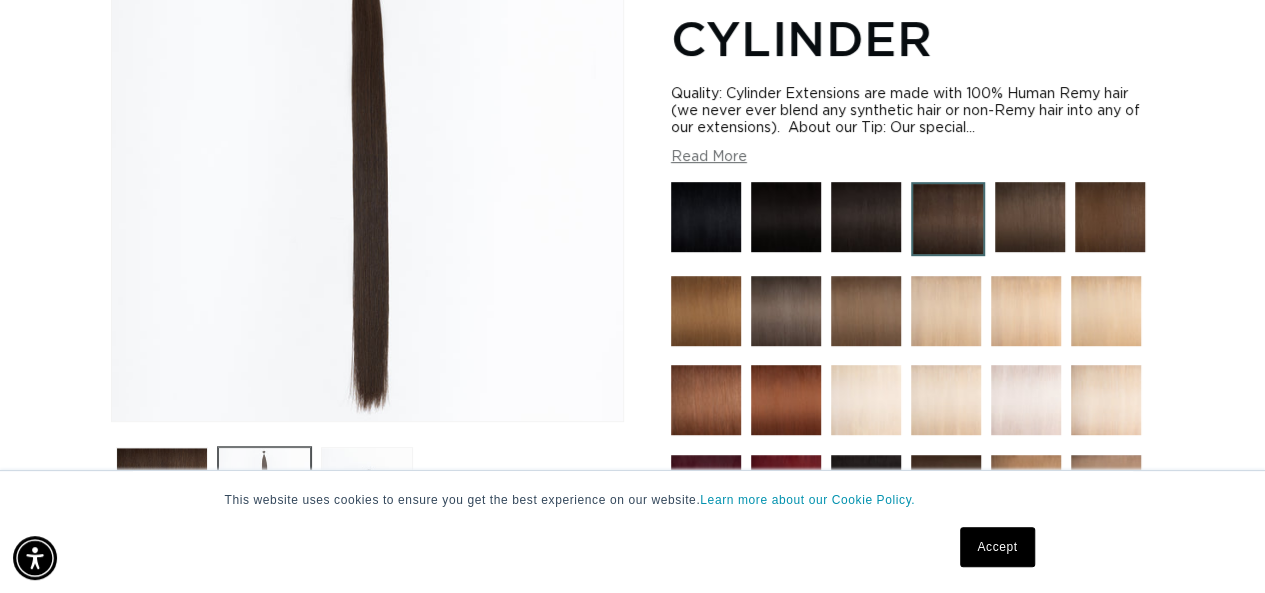 scroll, scrollTop: 276, scrollLeft: 0, axis: vertical 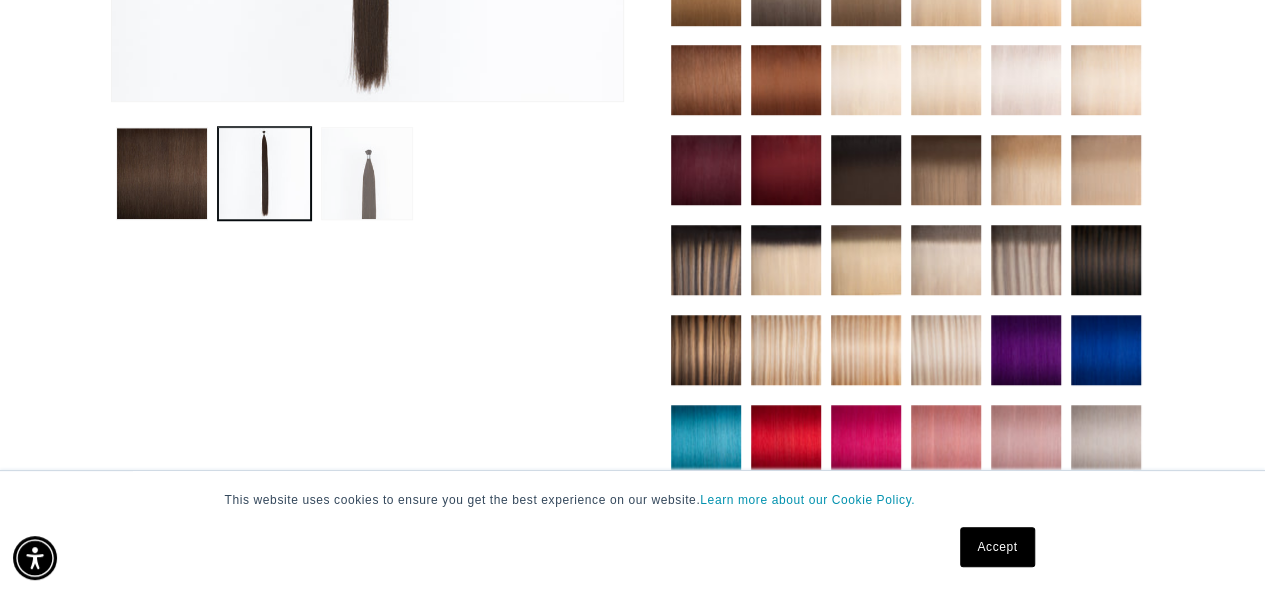 click at bounding box center (367, 173) 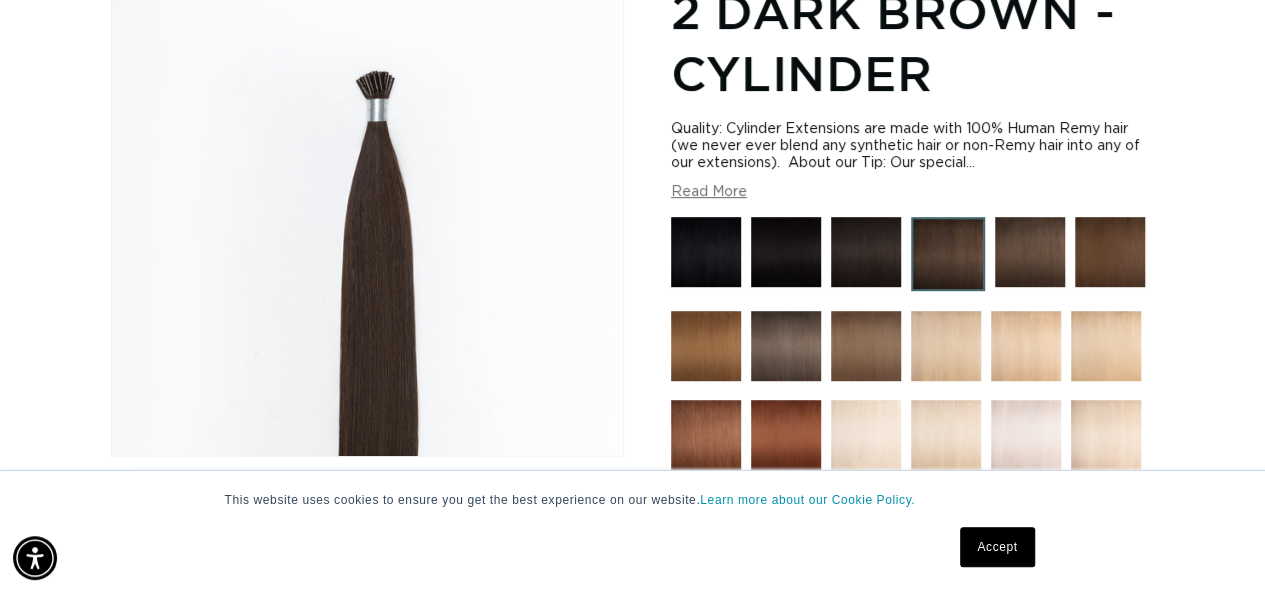 scroll, scrollTop: 276, scrollLeft: 0, axis: vertical 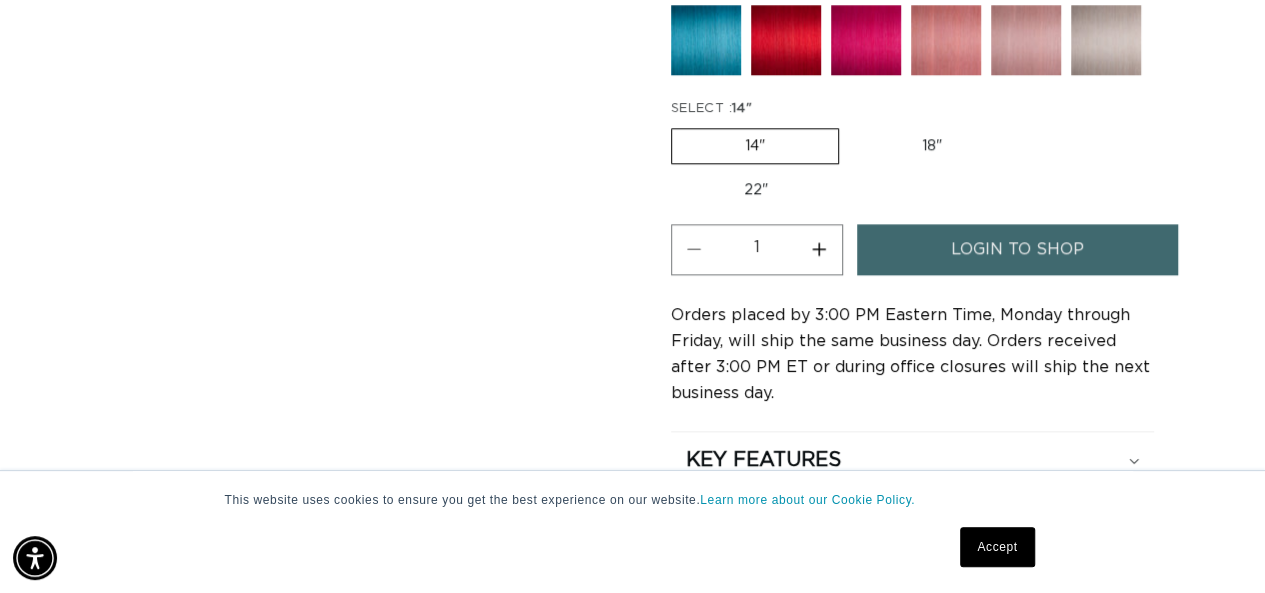 click on "Increase quantity for 2 Dark Brown - Cylinder" at bounding box center (819, 249) 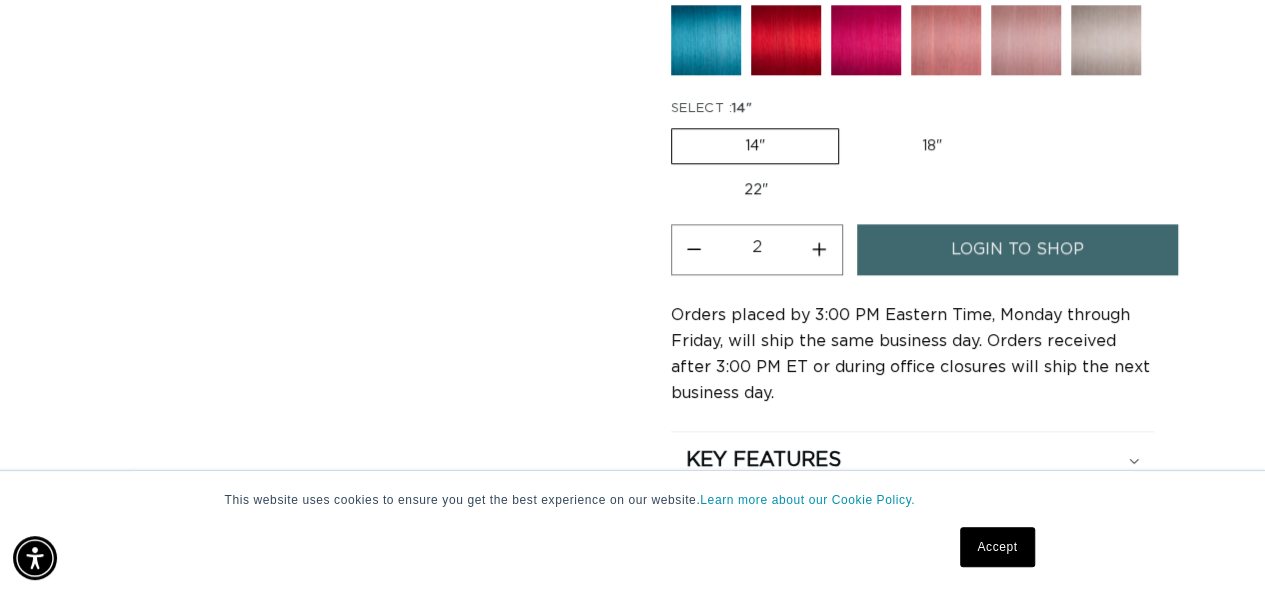 scroll, scrollTop: 0, scrollLeft: 0, axis: both 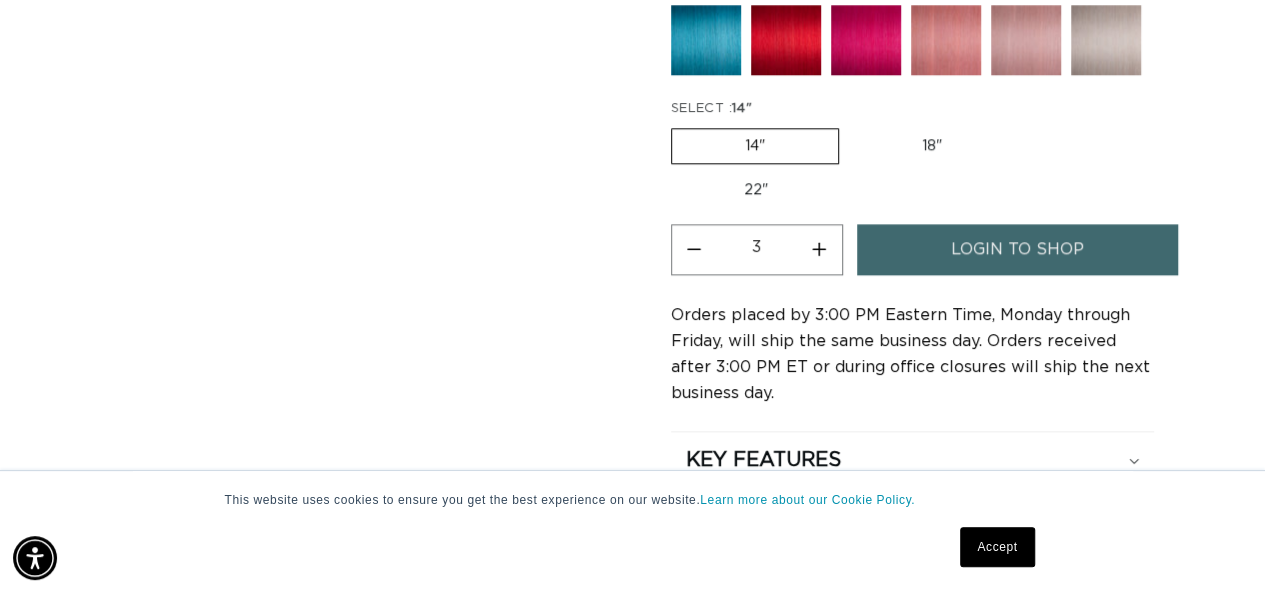 click on "login to shop" at bounding box center (1017, 249) 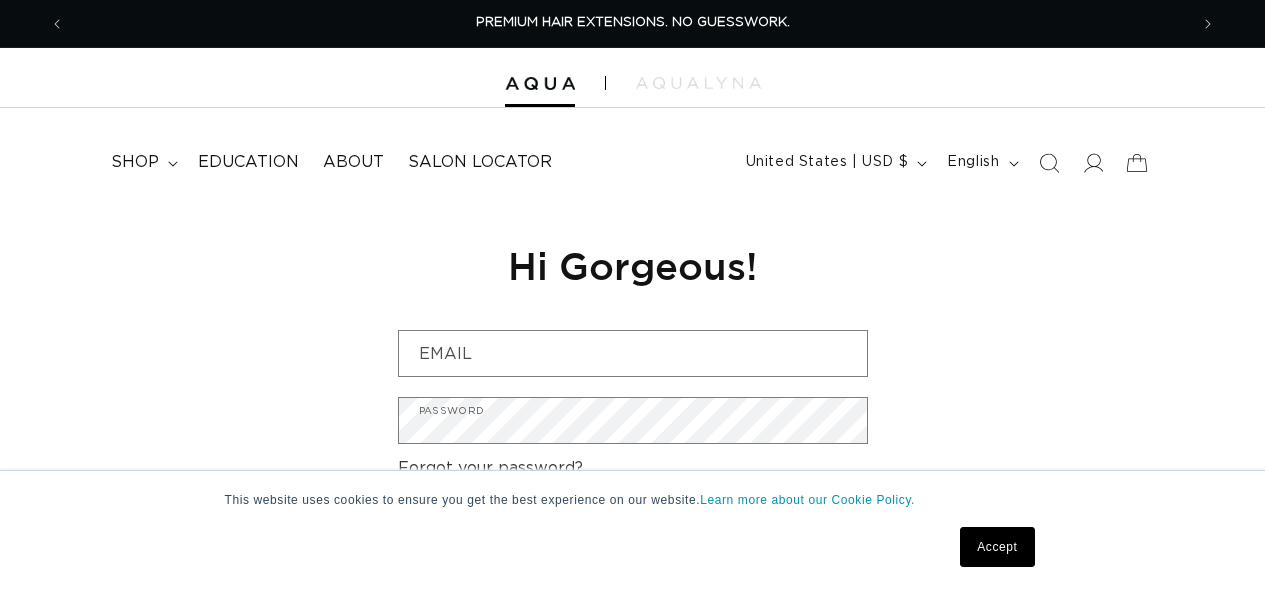 scroll, scrollTop: 0, scrollLeft: 0, axis: both 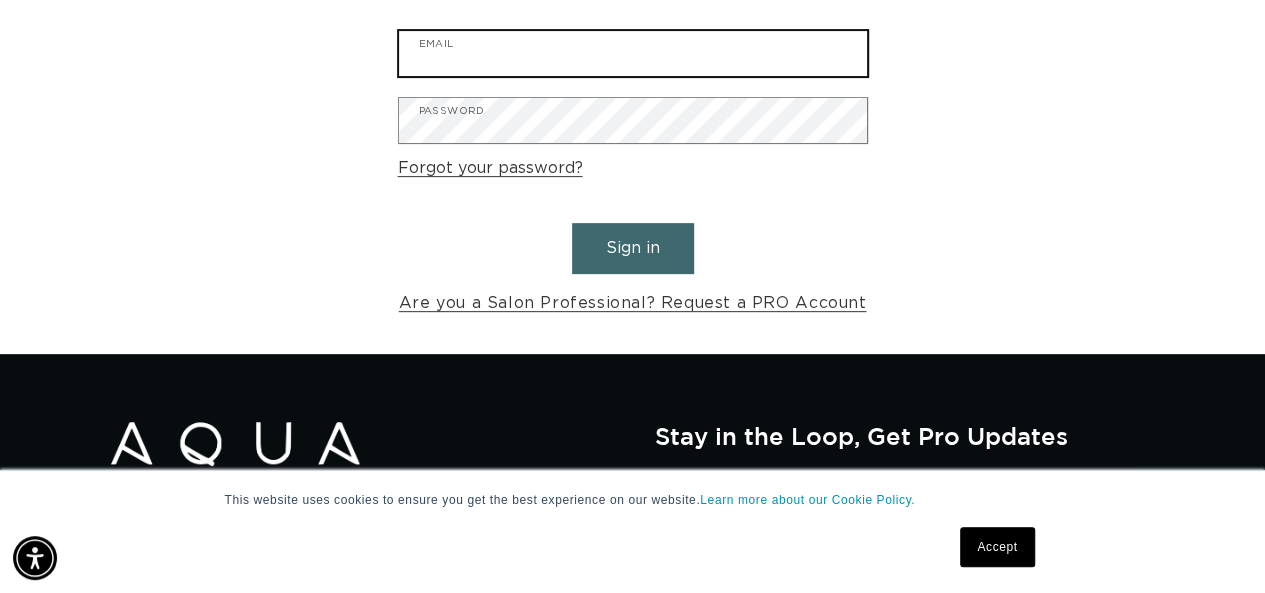 type on "mjuana58@gmail.com" 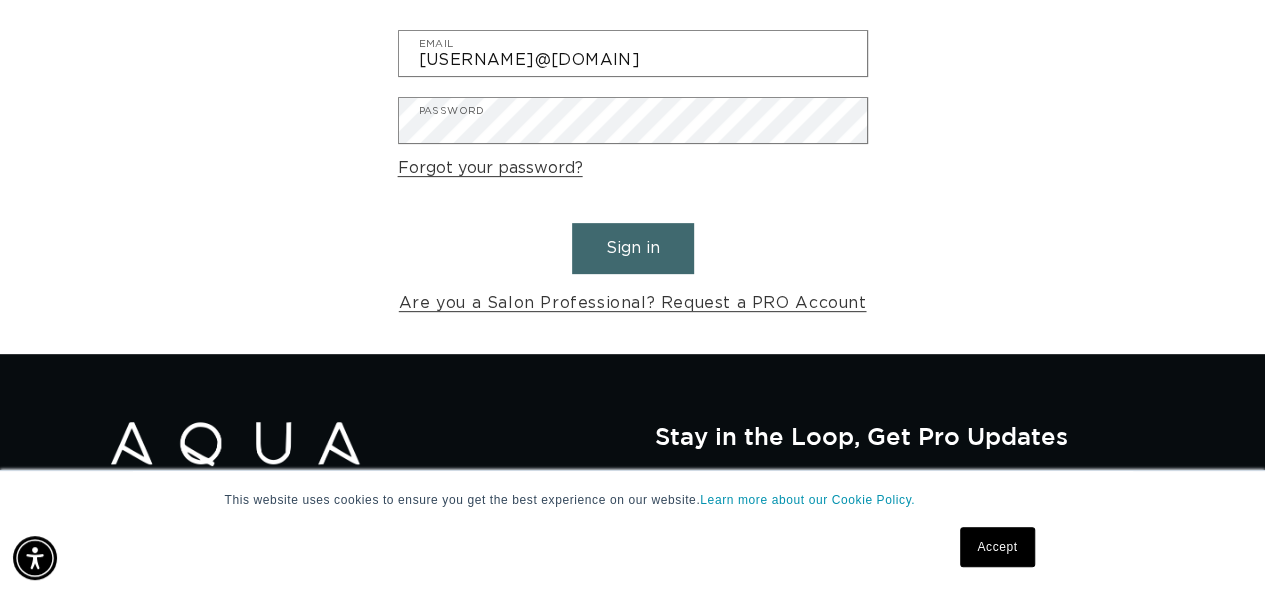 click on "Sign in" at bounding box center (633, 248) 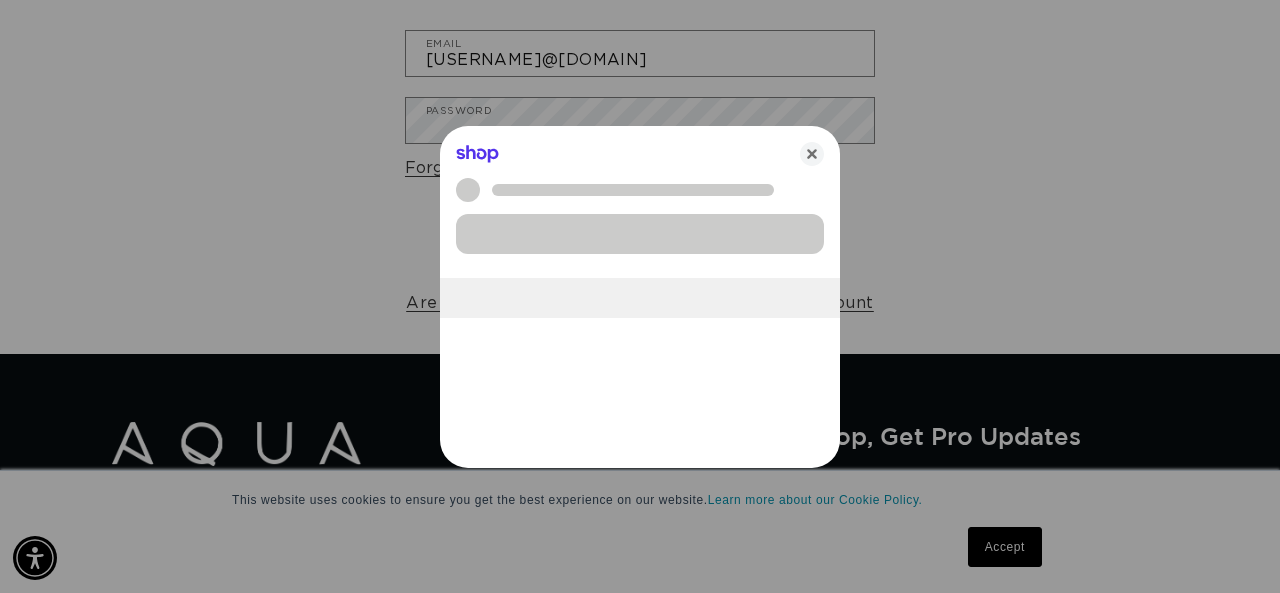 scroll, scrollTop: 0, scrollLeft: 1138, axis: horizontal 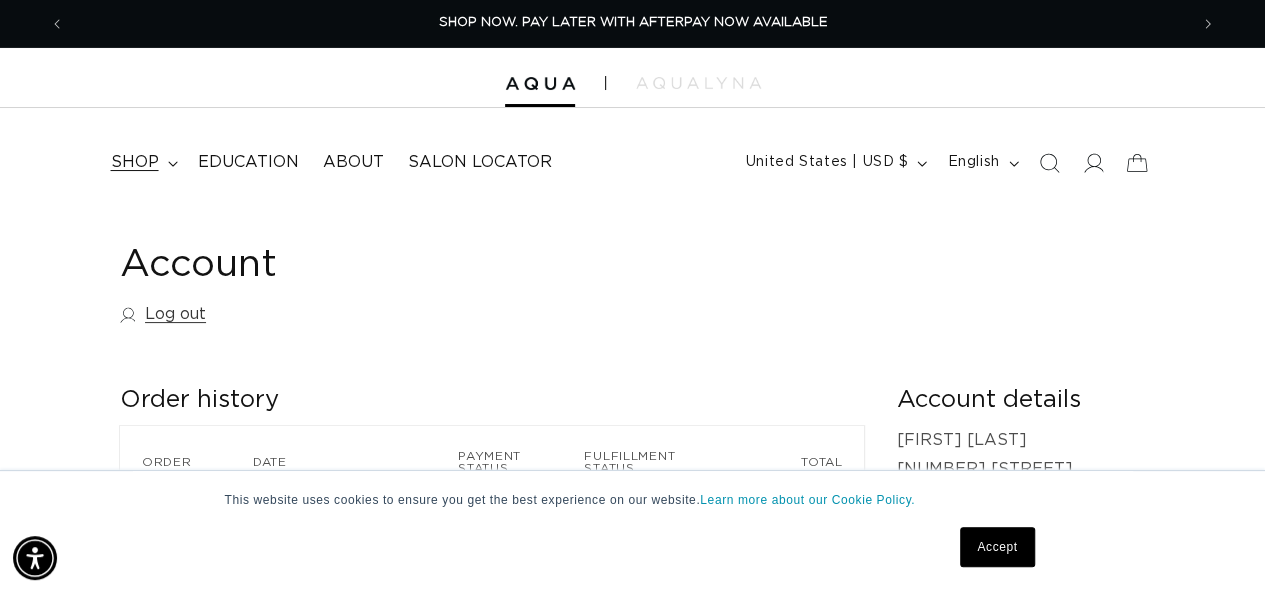click on "shop" at bounding box center [135, 162] 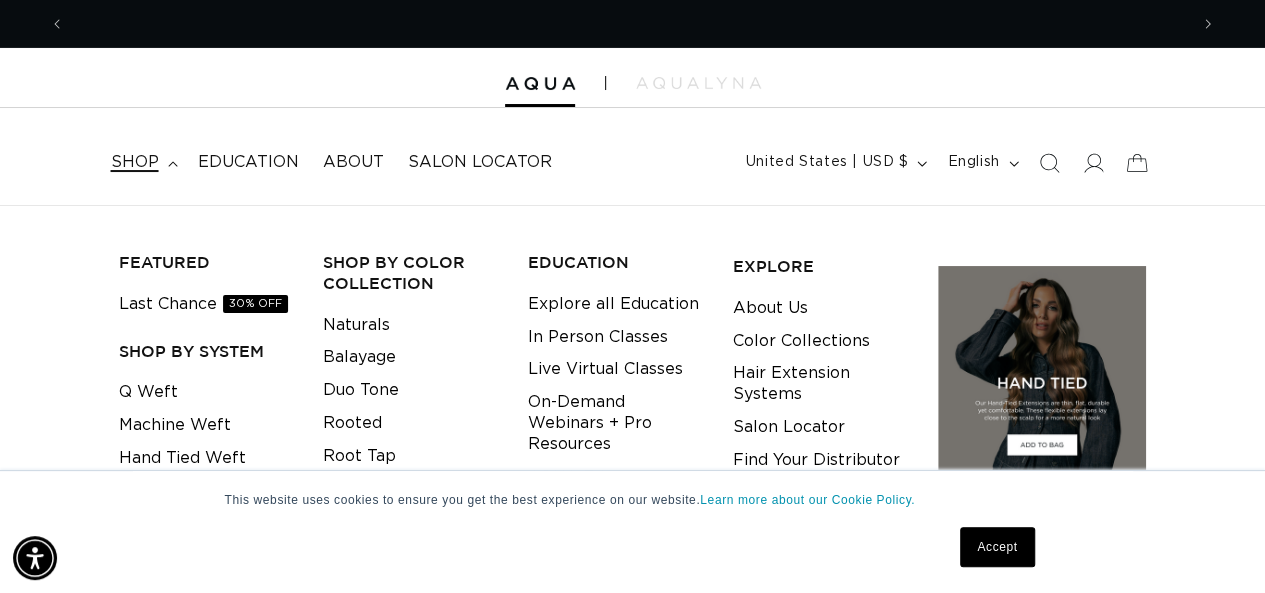 scroll, scrollTop: 88, scrollLeft: 0, axis: vertical 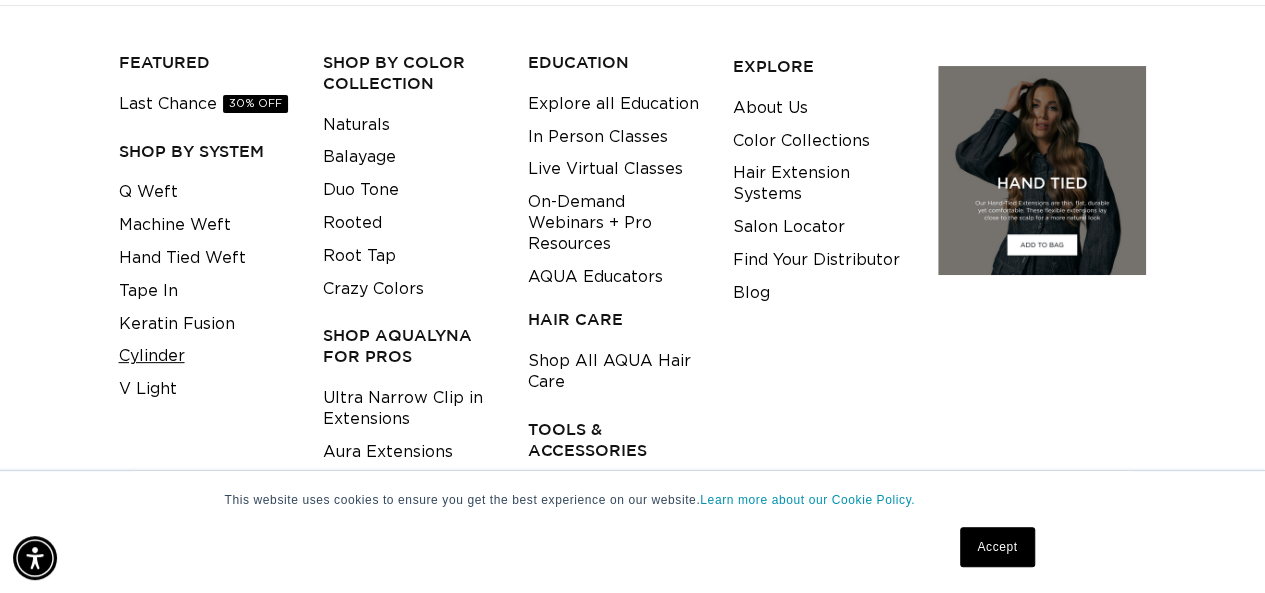 click on "Cylinder" at bounding box center [152, 356] 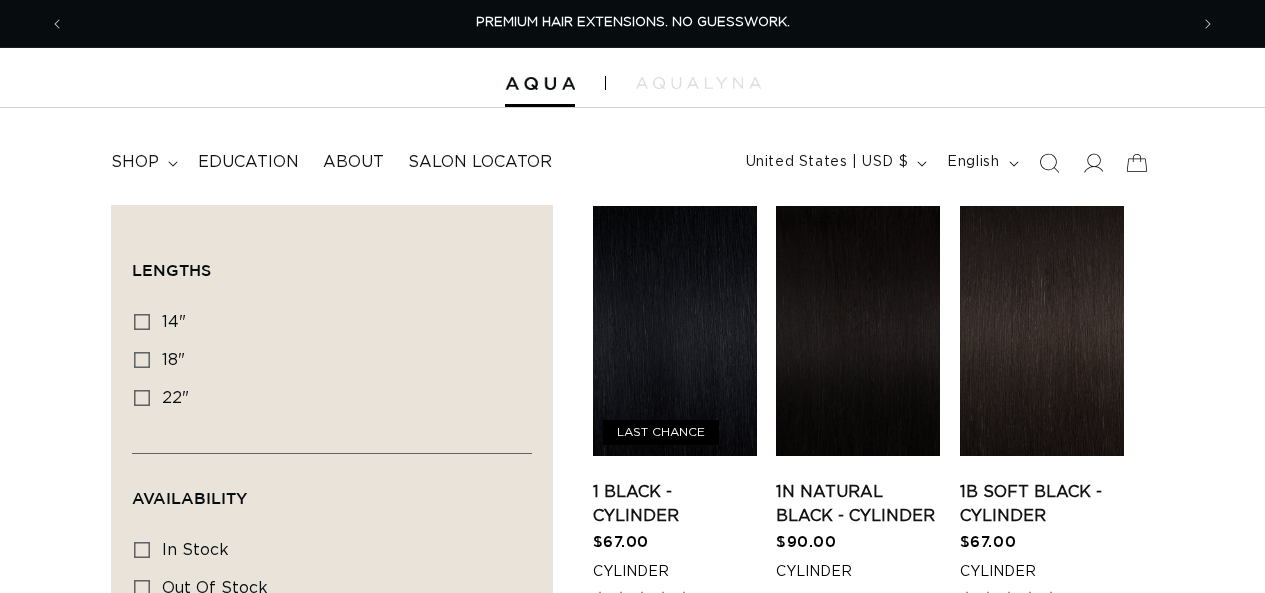 scroll, scrollTop: 0, scrollLeft: 0, axis: both 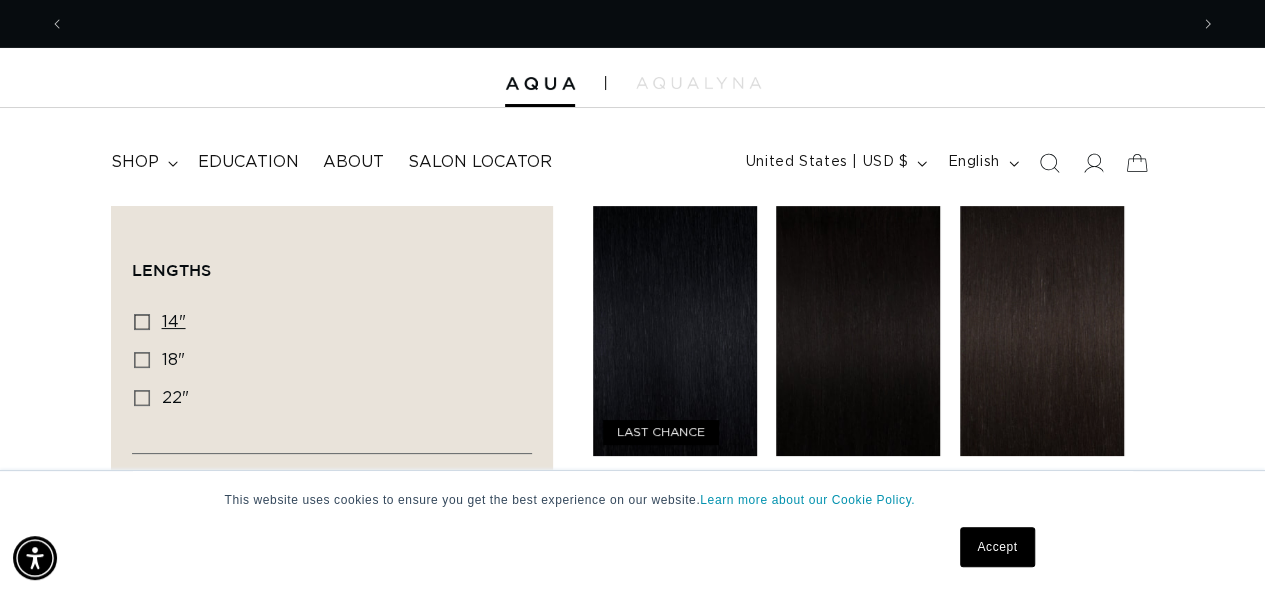click 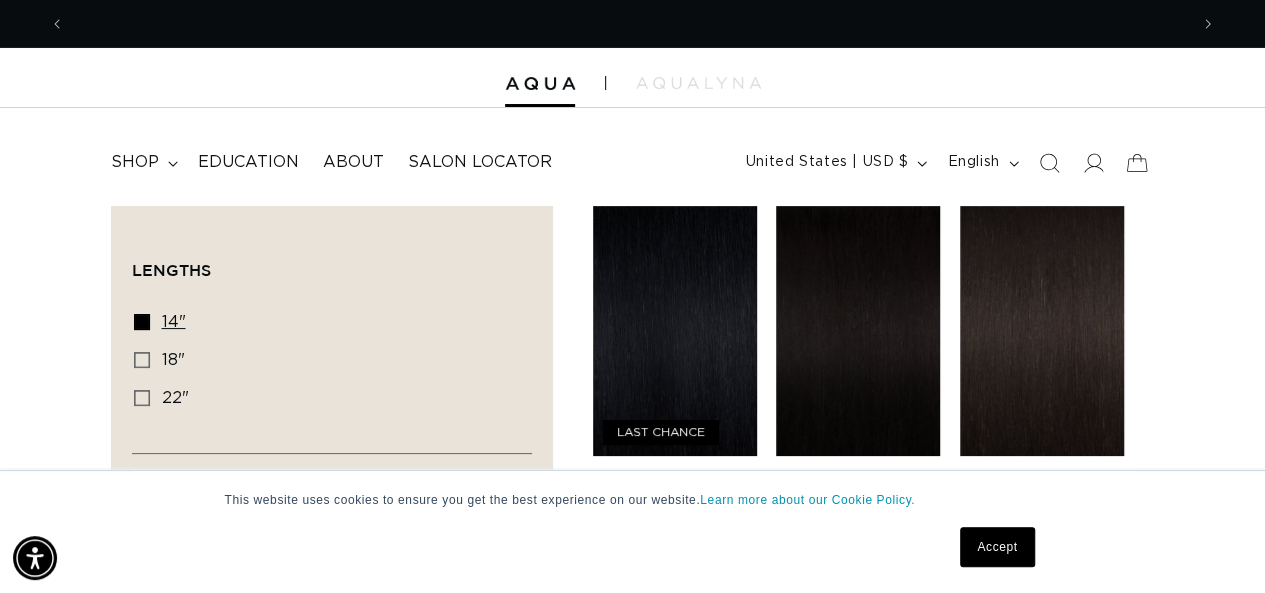 scroll, scrollTop: 0, scrollLeft: 1122, axis: horizontal 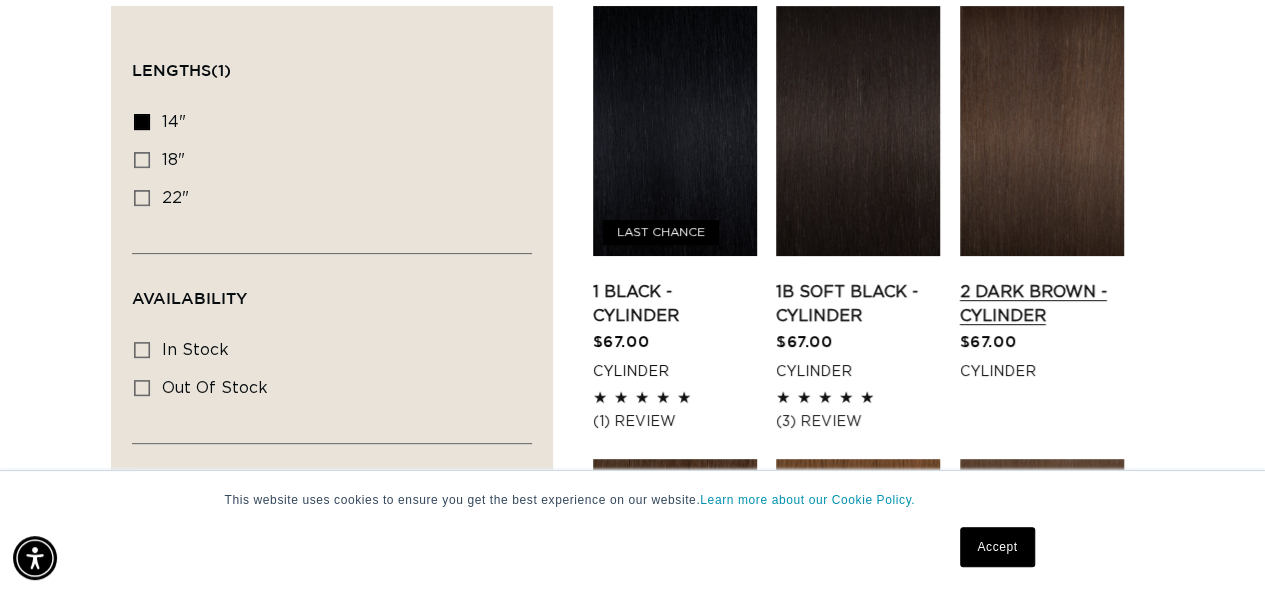 click on "2 Dark Brown - Cylinder" at bounding box center (1042, 304) 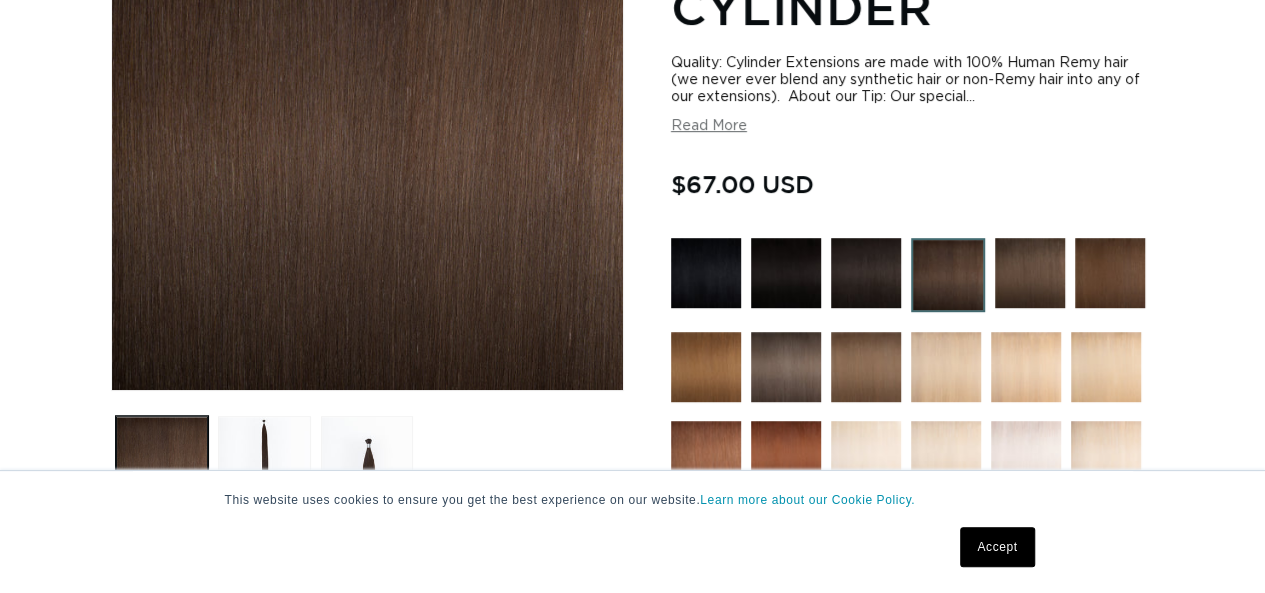 scroll, scrollTop: 400, scrollLeft: 0, axis: vertical 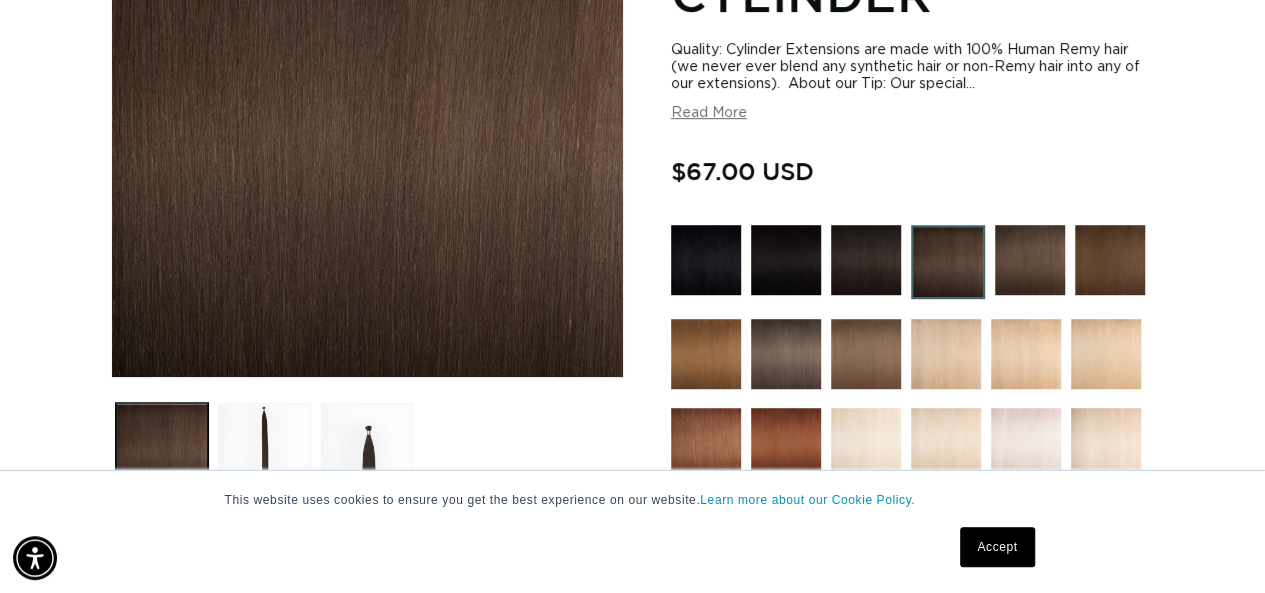 click on "Accept" at bounding box center [997, 547] 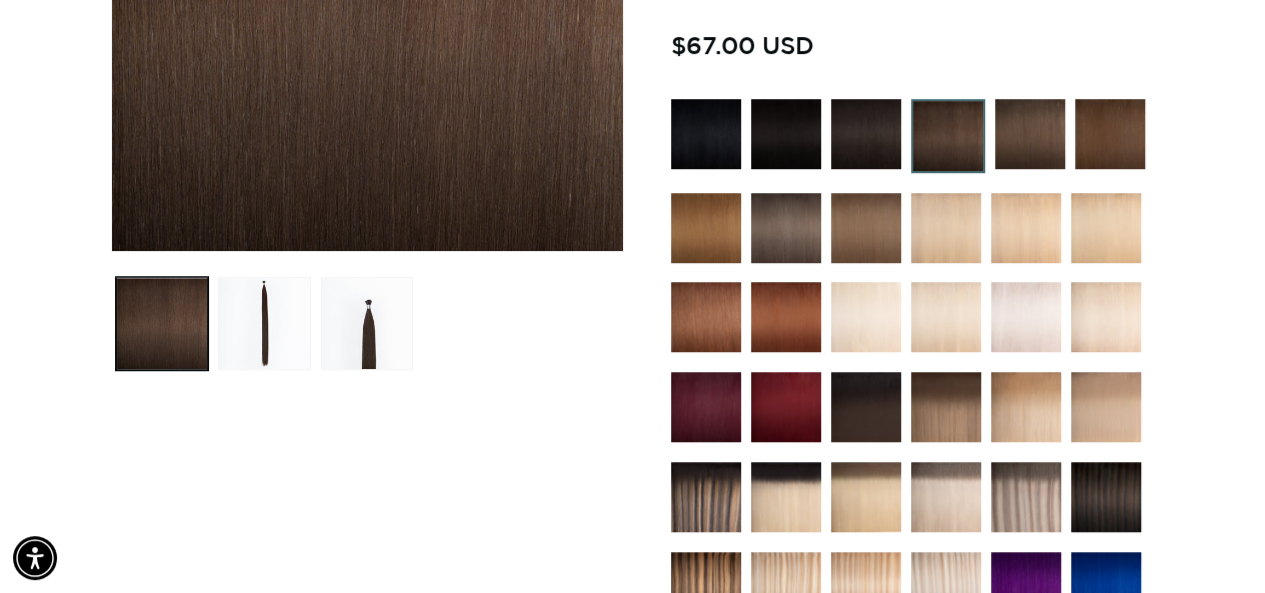 scroll, scrollTop: 600, scrollLeft: 0, axis: vertical 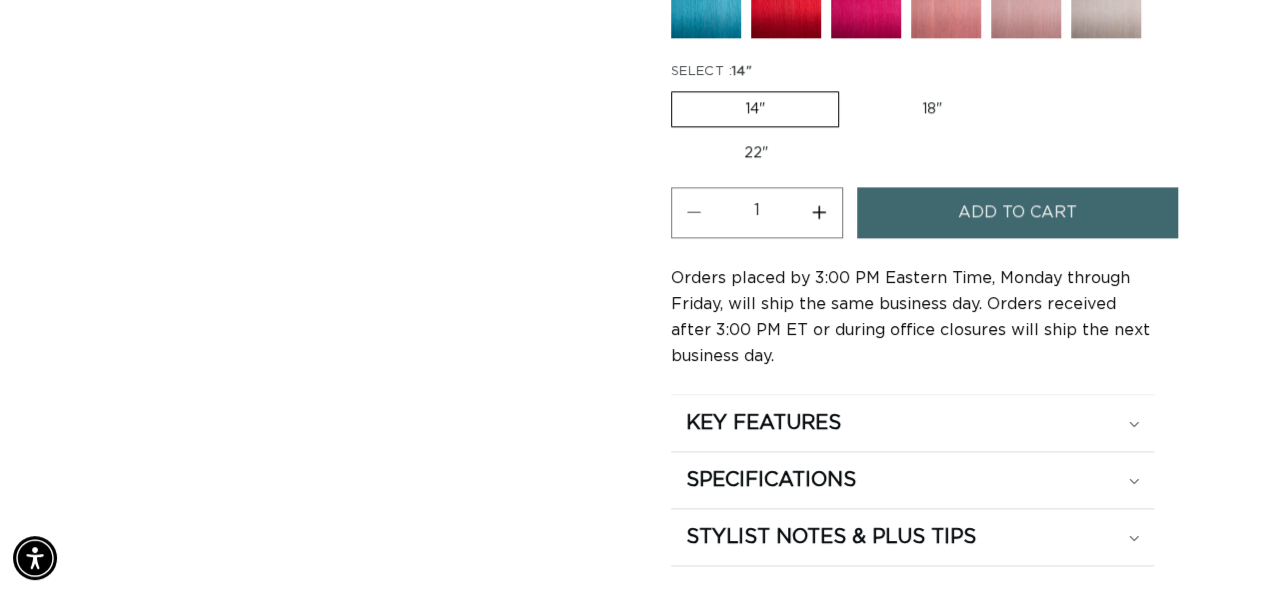 click on "Increase quantity for [NUMBER] [TEXT]" at bounding box center [819, 212] 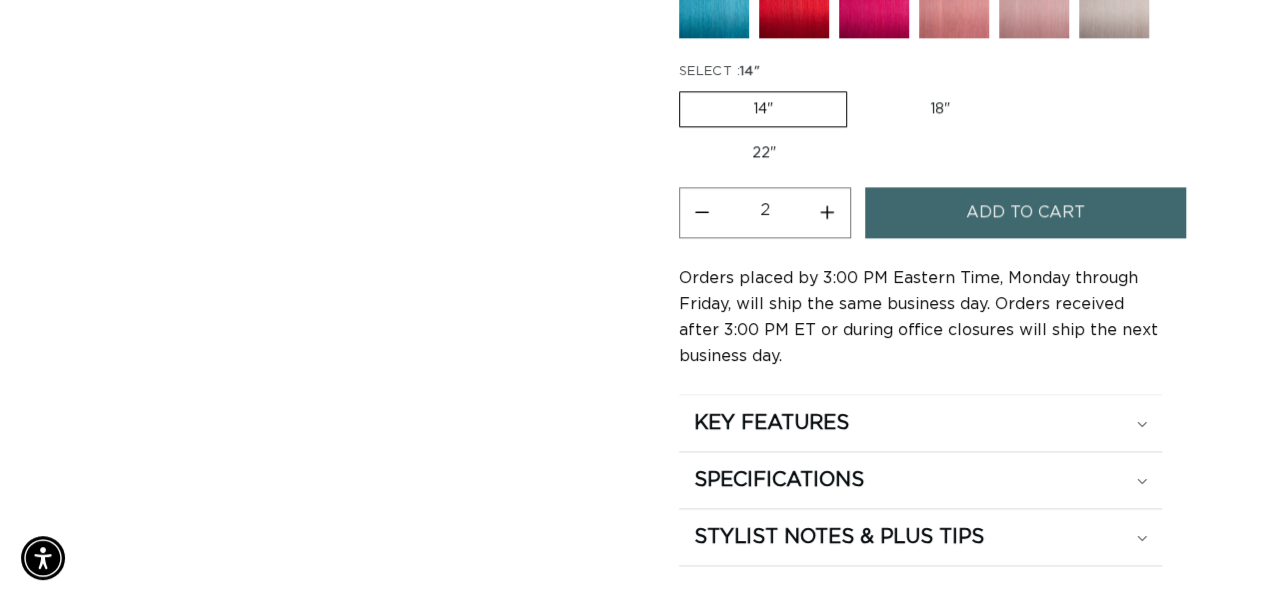 scroll, scrollTop: 0, scrollLeft: 1122, axis: horizontal 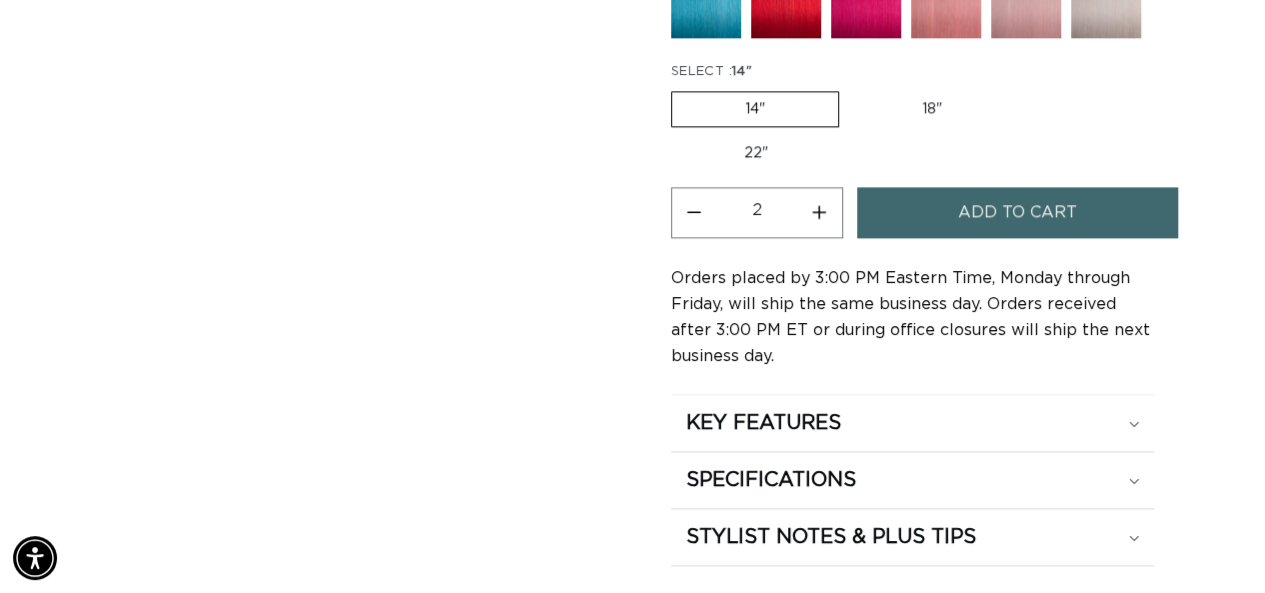 click on "Increase quantity for [NUMBER] [TEXT]" at bounding box center [819, 212] 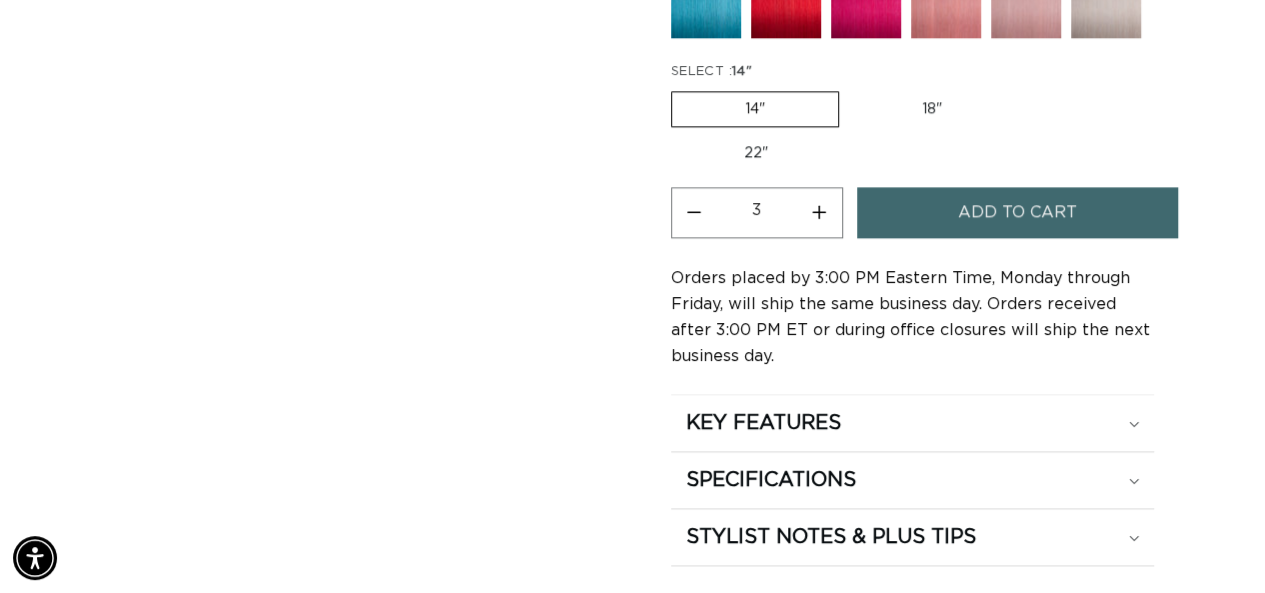 click on "Add to cart" at bounding box center [1017, 212] 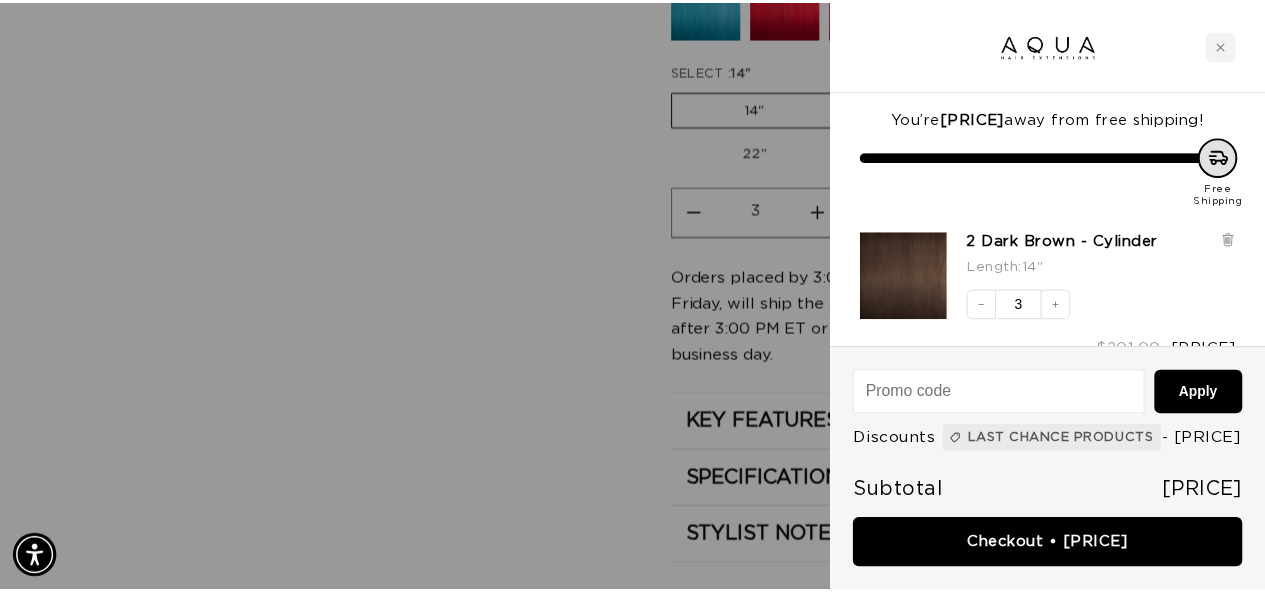 scroll, scrollTop: 0, scrollLeft: 2276, axis: horizontal 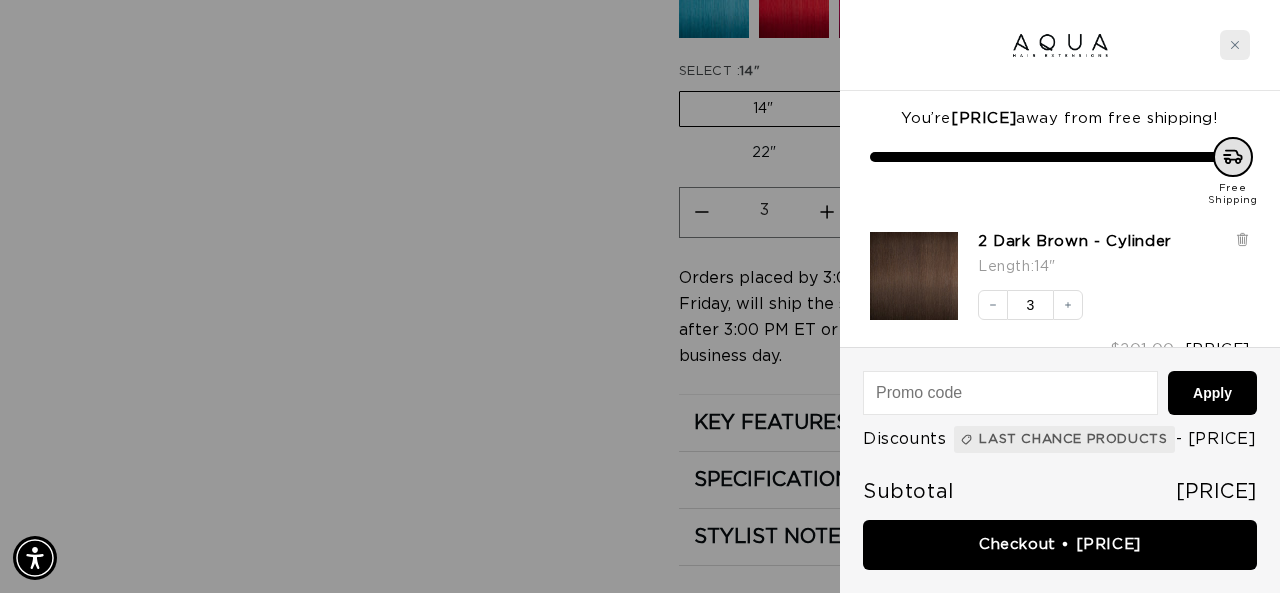 click 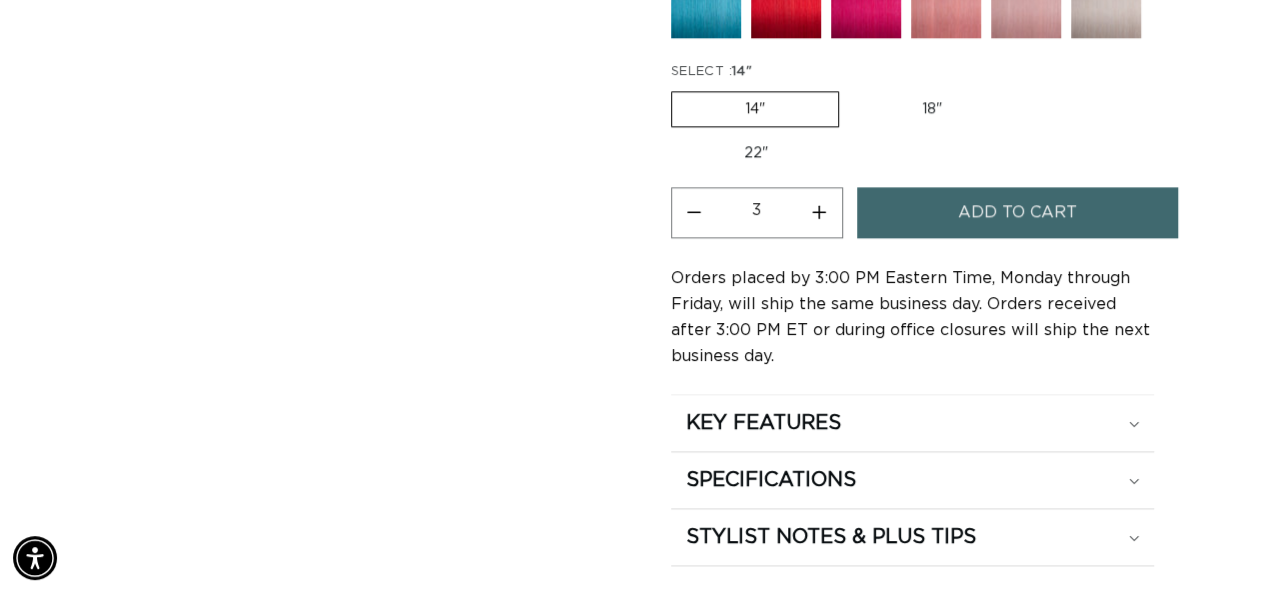scroll, scrollTop: 0, scrollLeft: 0, axis: both 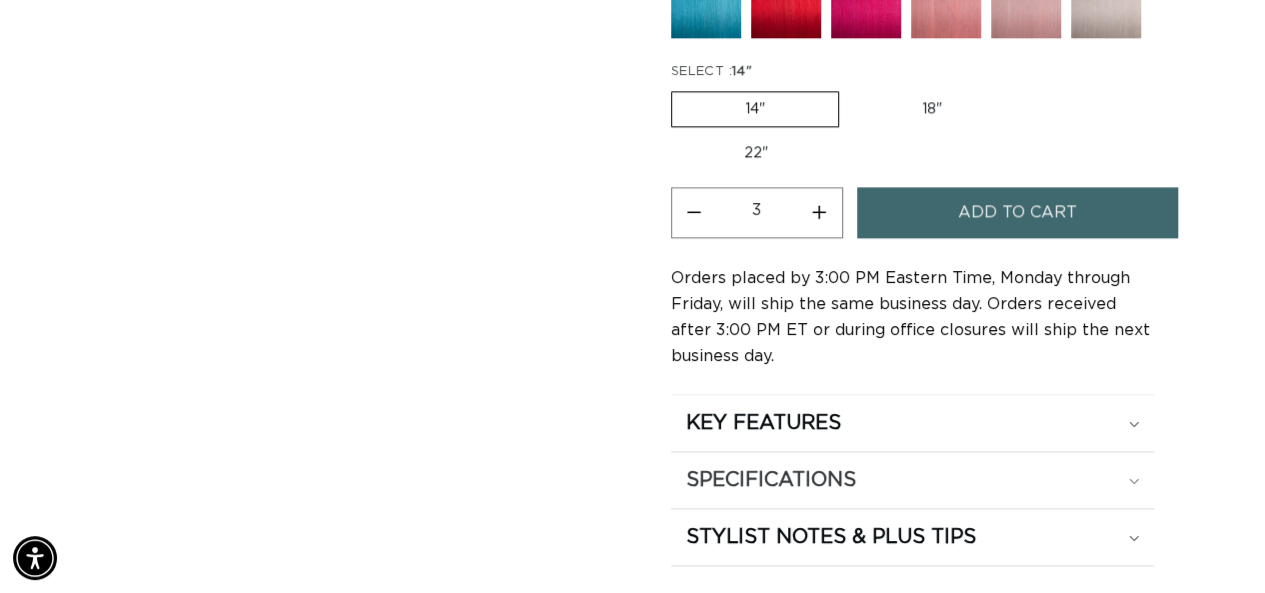 click on "SPECIFICATIONS" at bounding box center [913, 423] 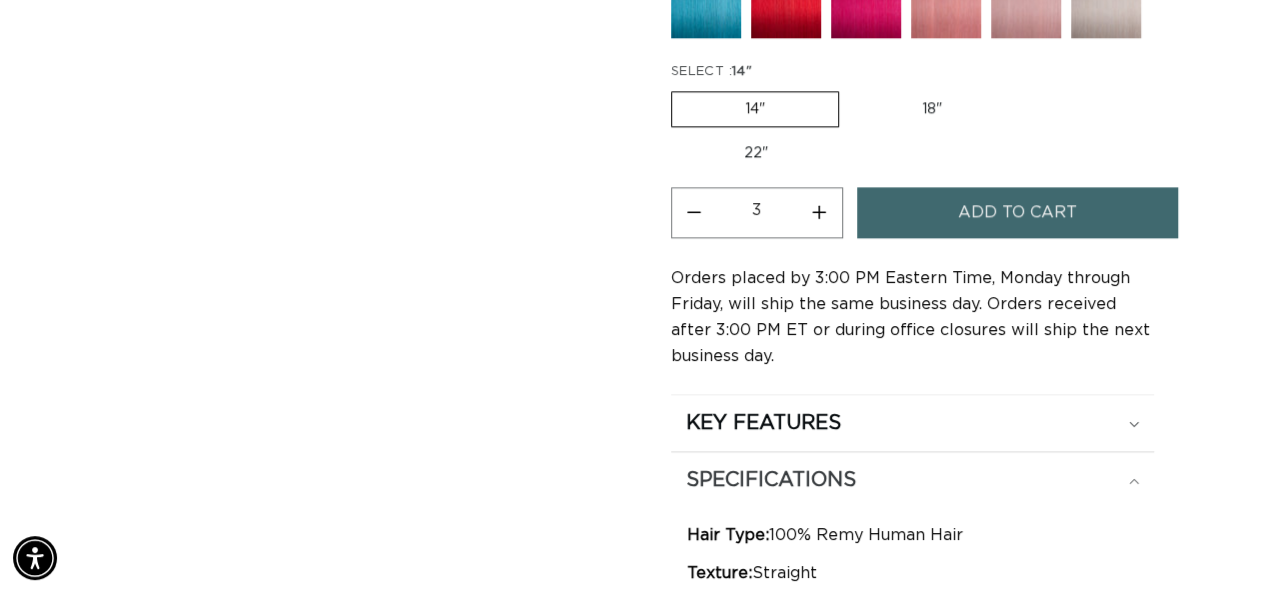 scroll, scrollTop: 0, scrollLeft: 1122, axis: horizontal 